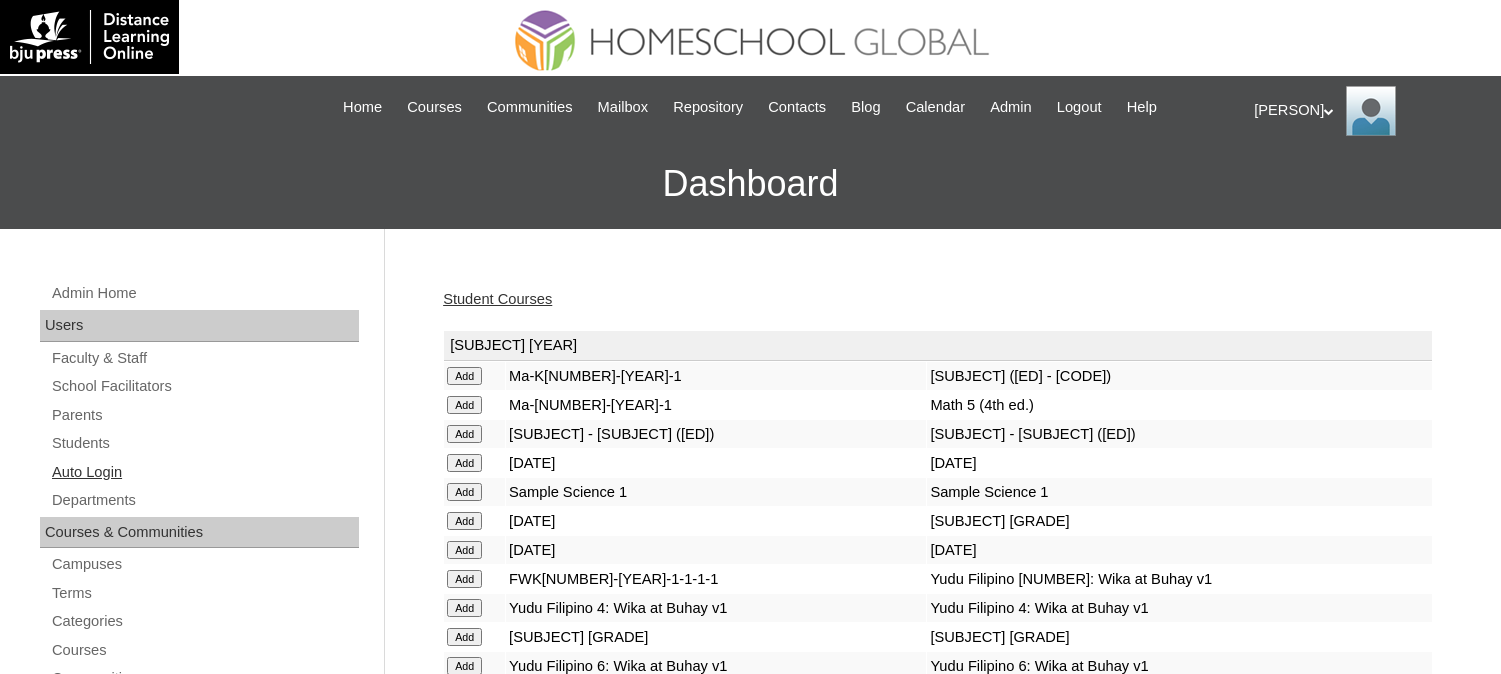 click on "Auto Login" at bounding box center [204, 472] 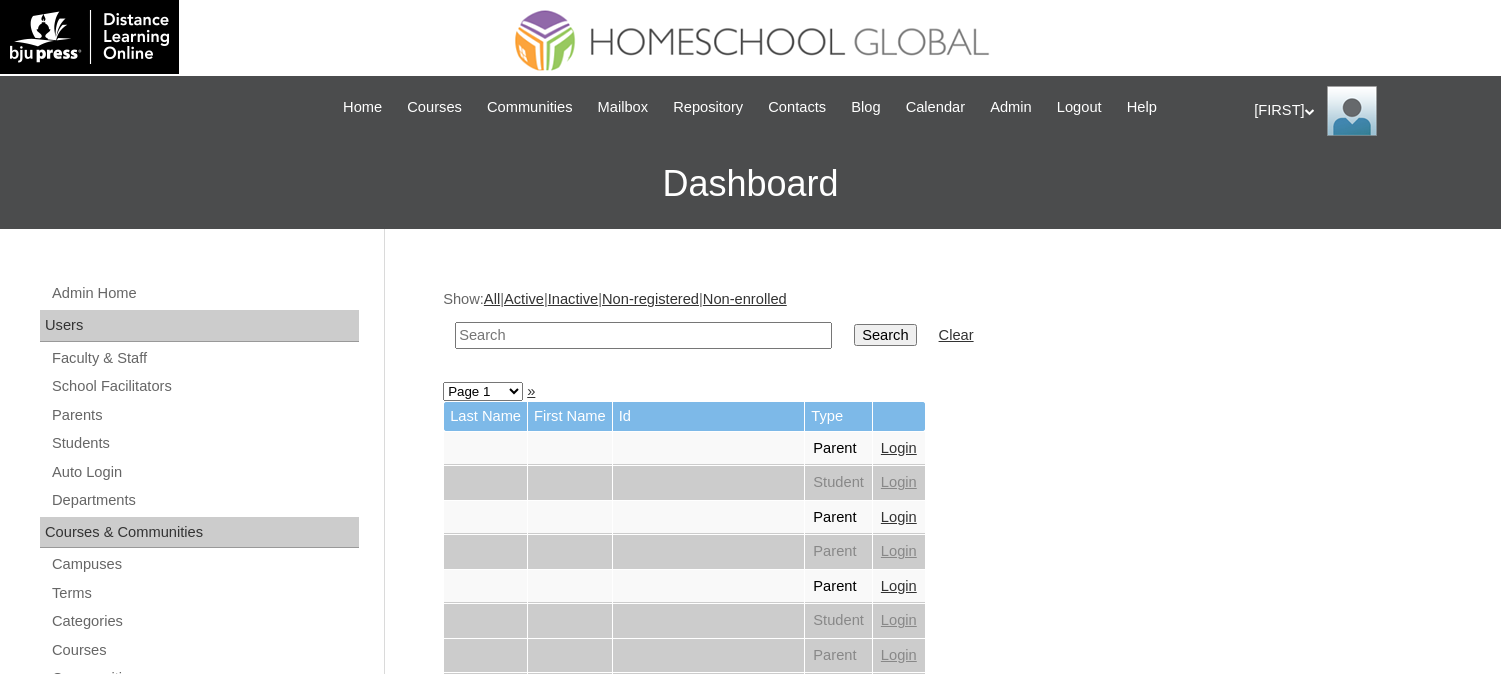 scroll, scrollTop: 0, scrollLeft: 0, axis: both 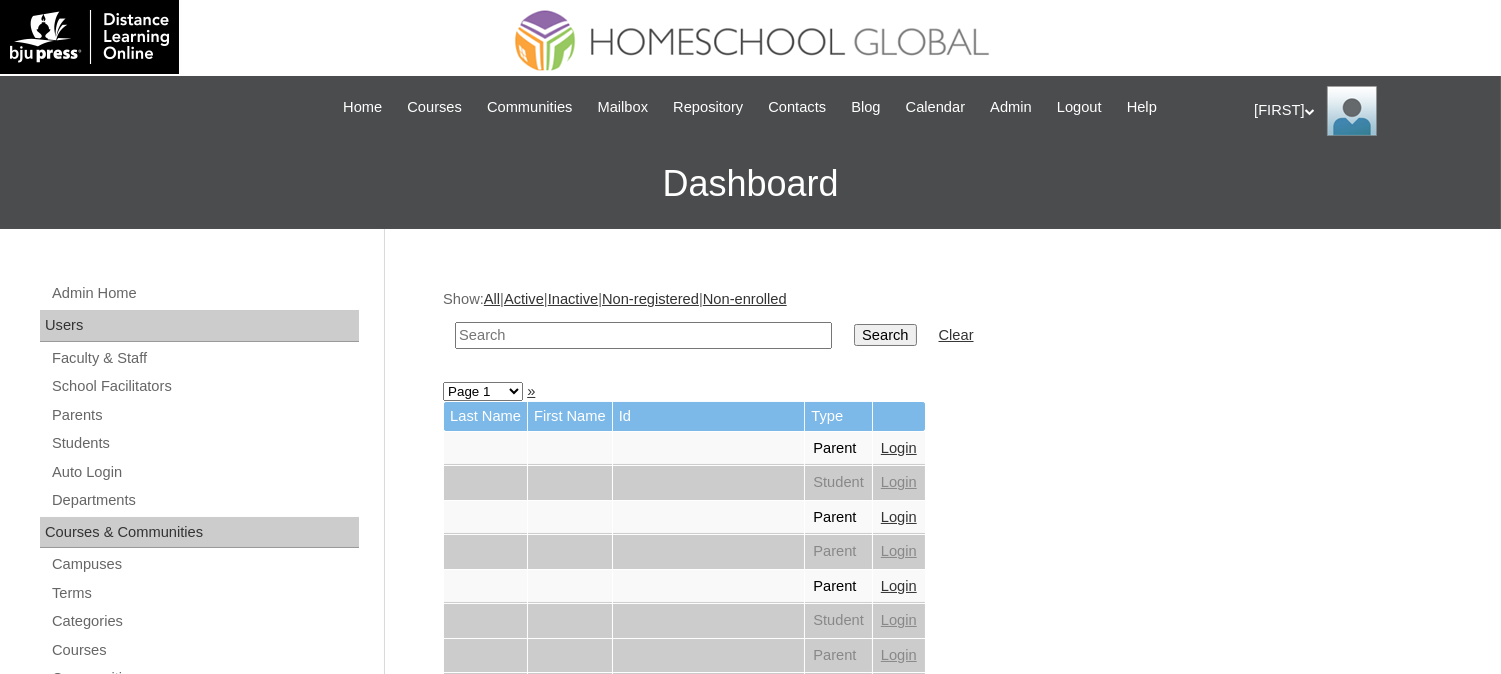 click at bounding box center (643, 335) 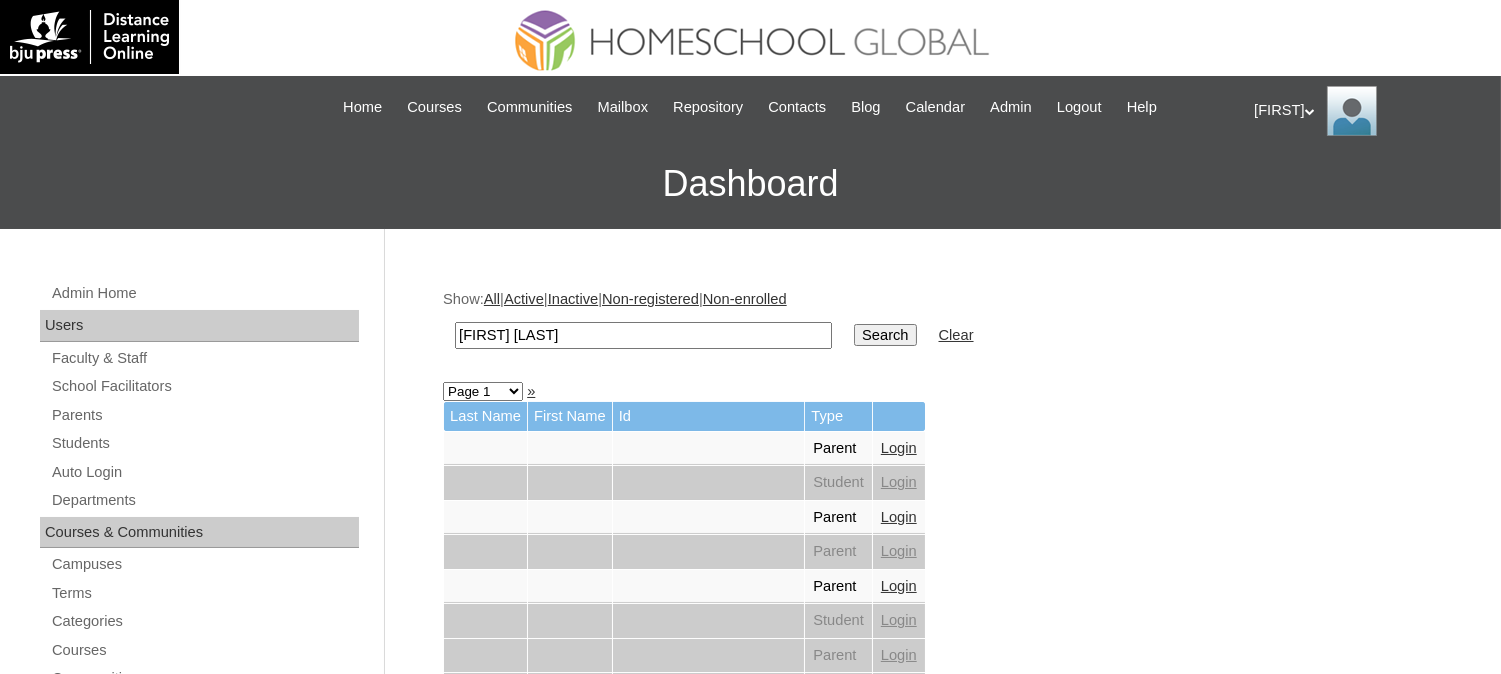 type on "Miara Aena" 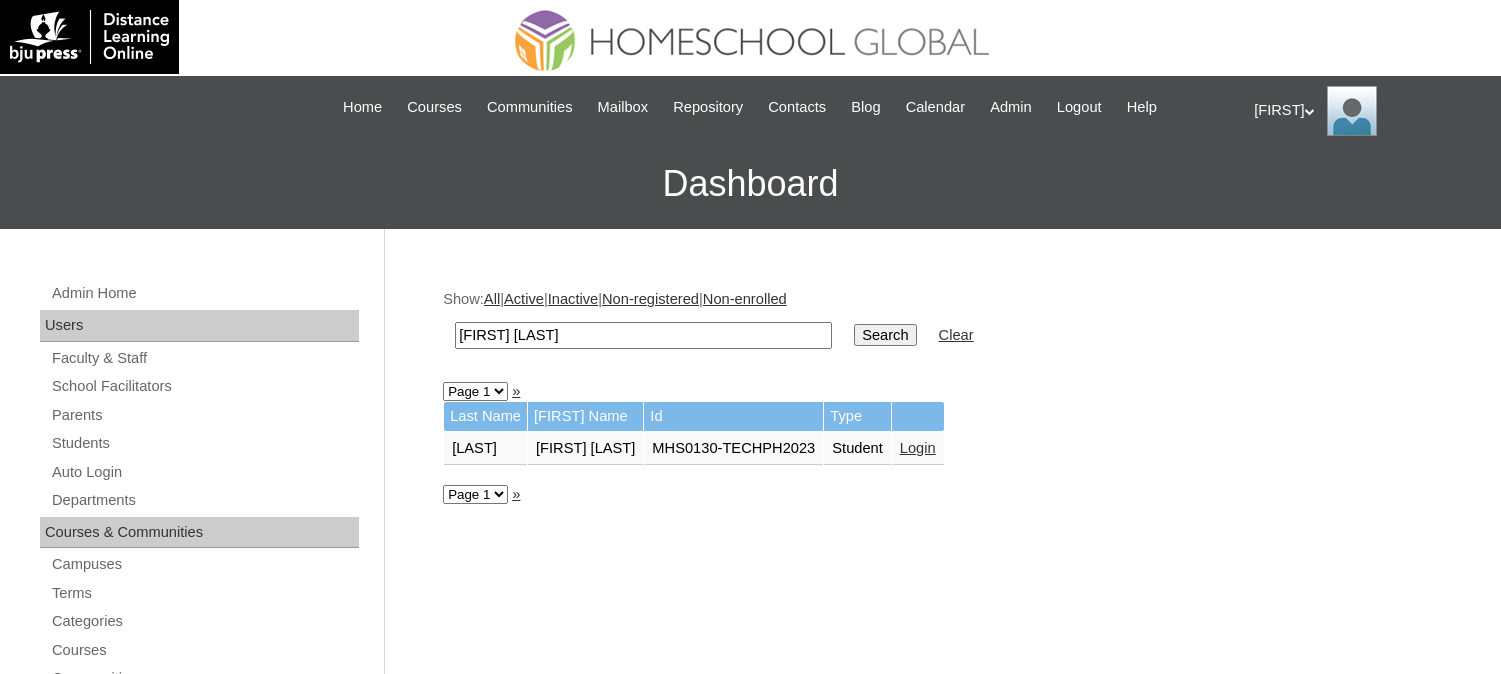 scroll, scrollTop: 0, scrollLeft: 0, axis: both 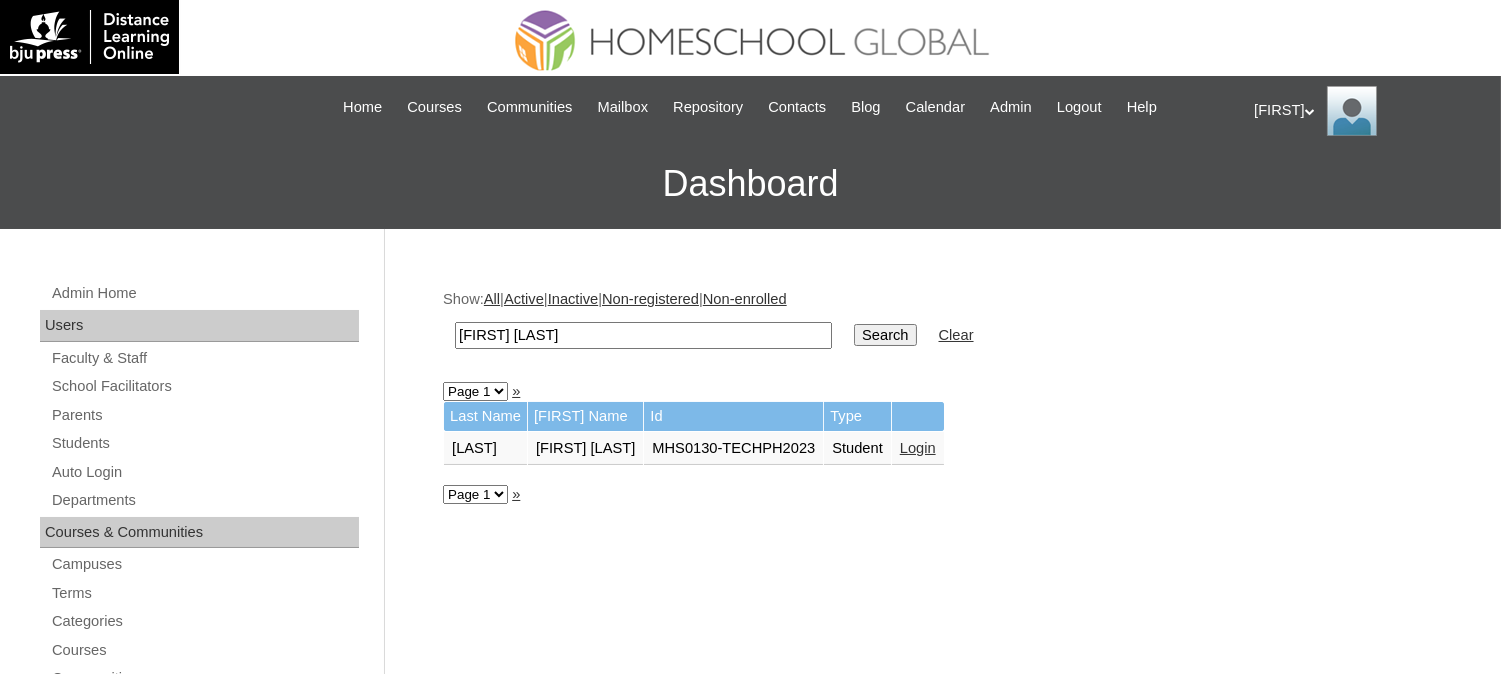 click on "Login" at bounding box center (918, 448) 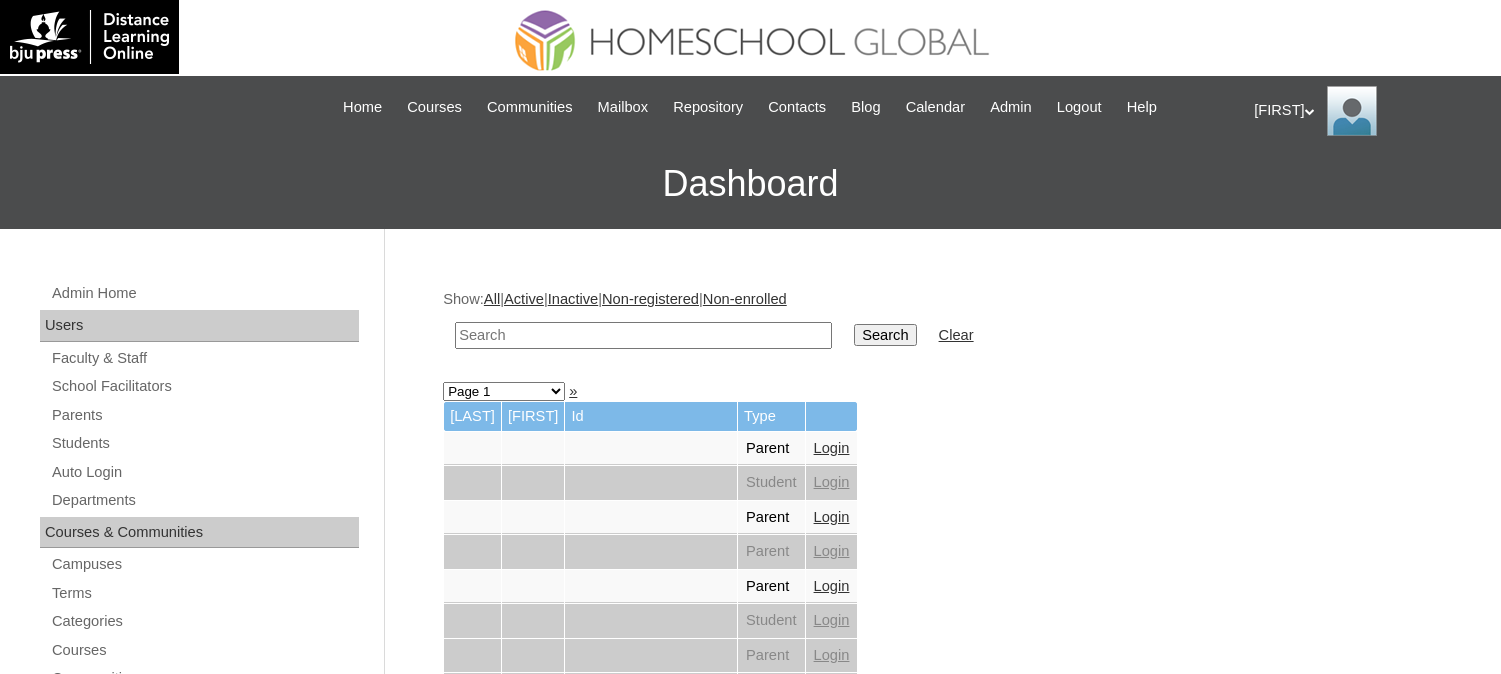 scroll, scrollTop: 0, scrollLeft: 0, axis: both 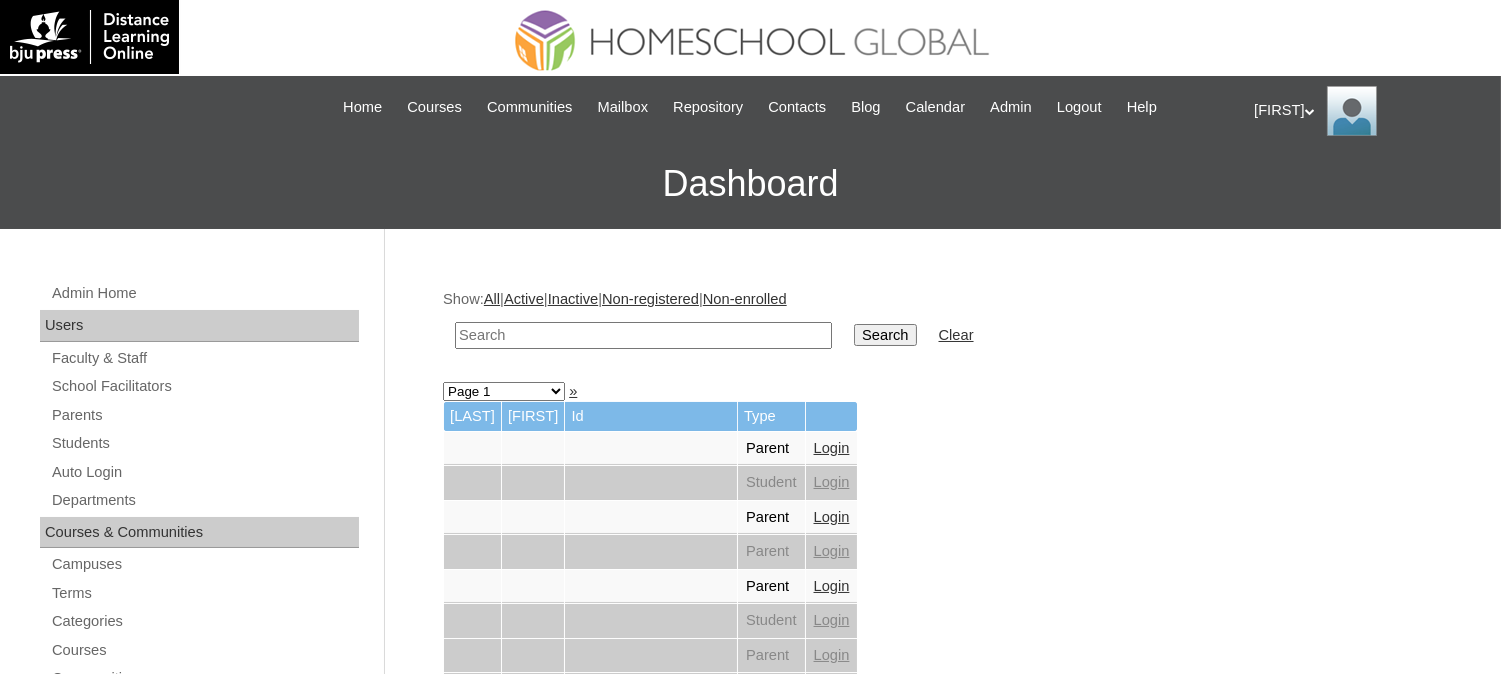 click at bounding box center (643, 335) 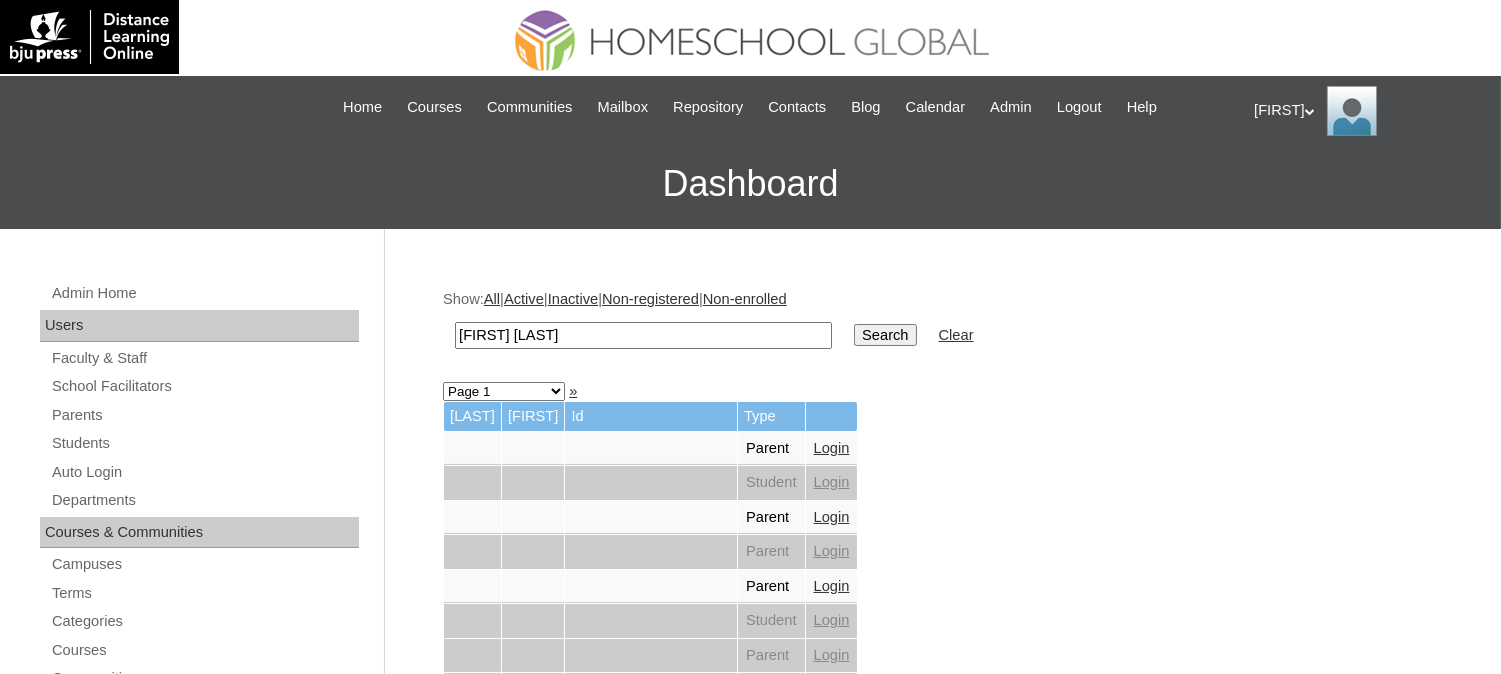 type on "Asha Nina" 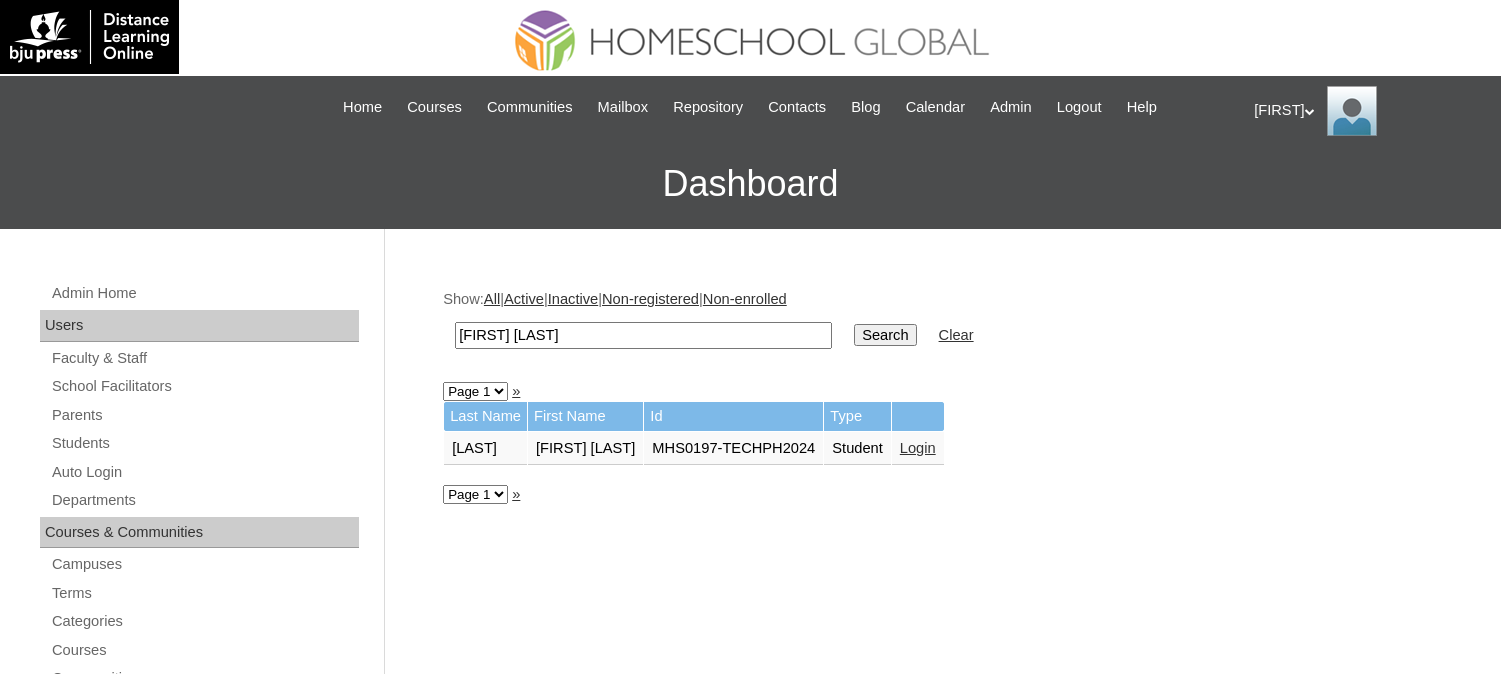 scroll, scrollTop: 0, scrollLeft: 0, axis: both 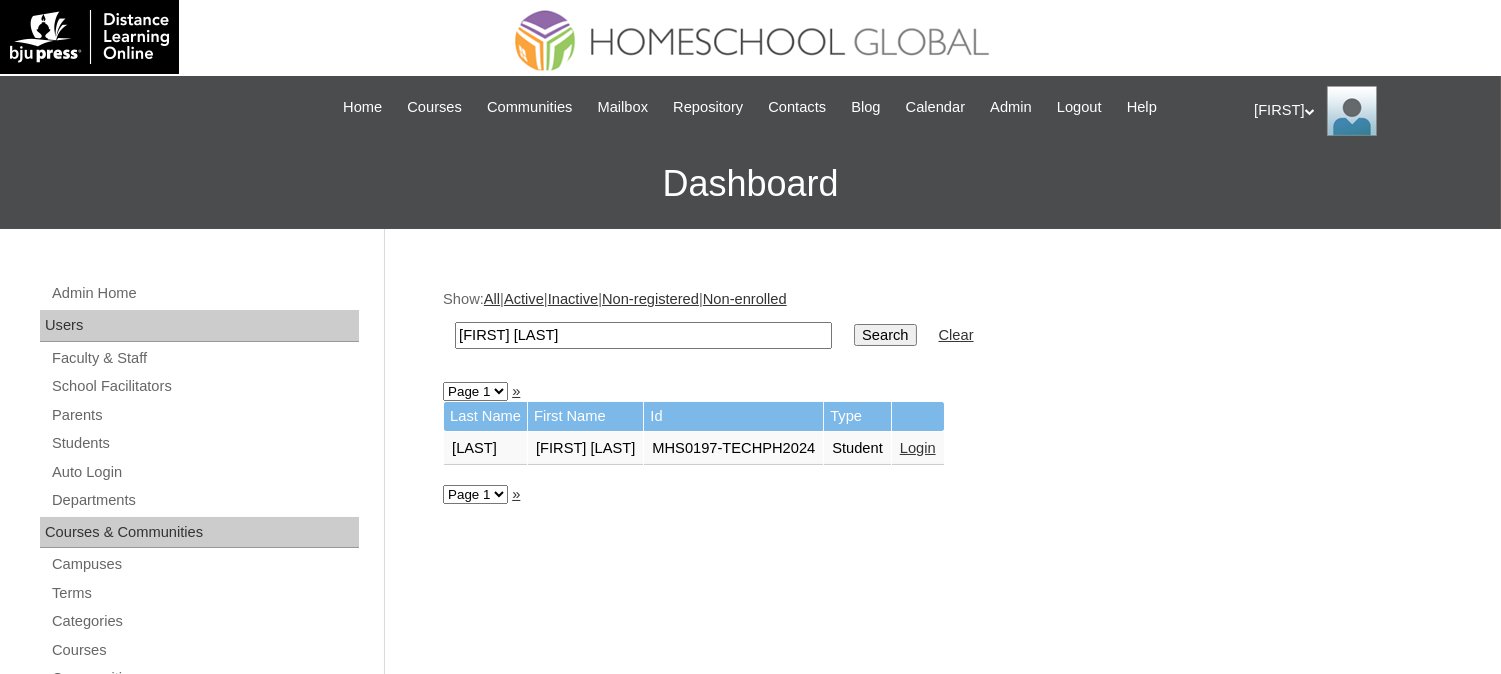 click on "Login" at bounding box center (918, 448) 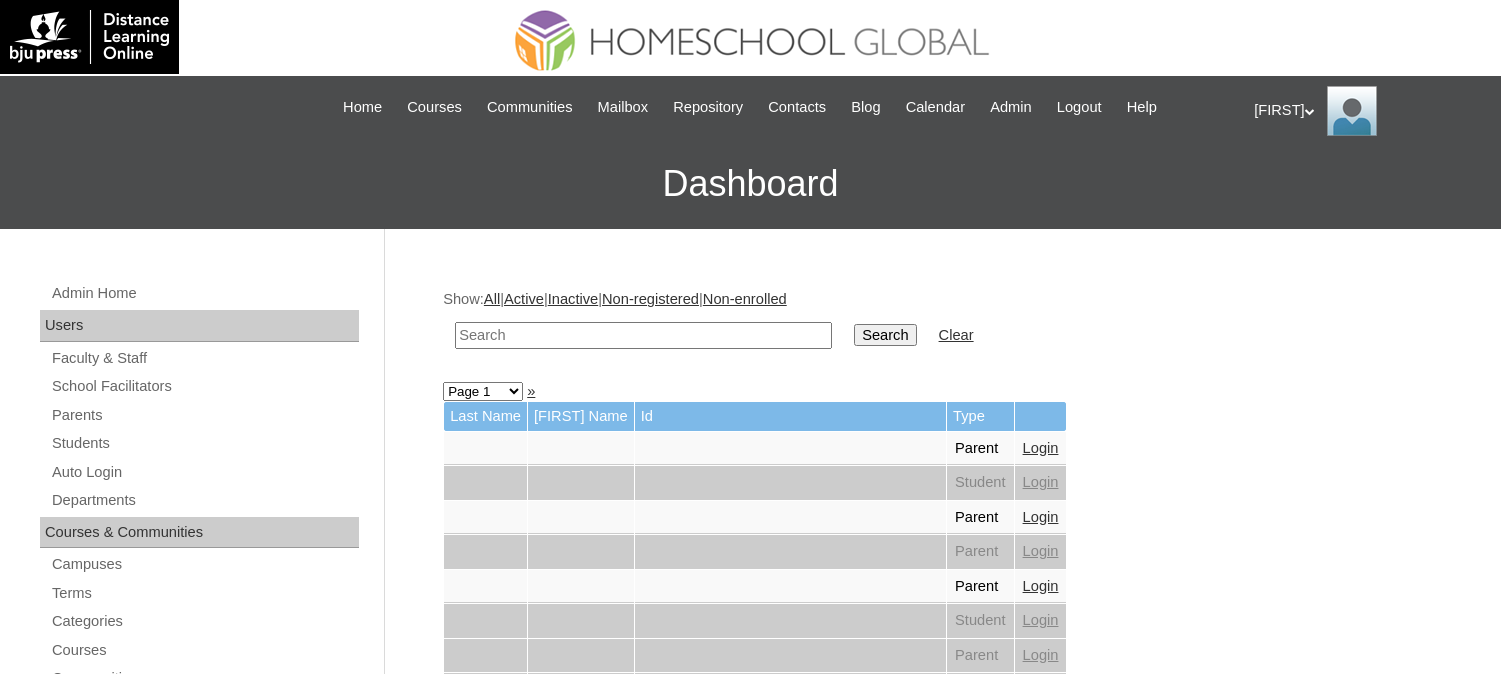 scroll, scrollTop: 0, scrollLeft: 0, axis: both 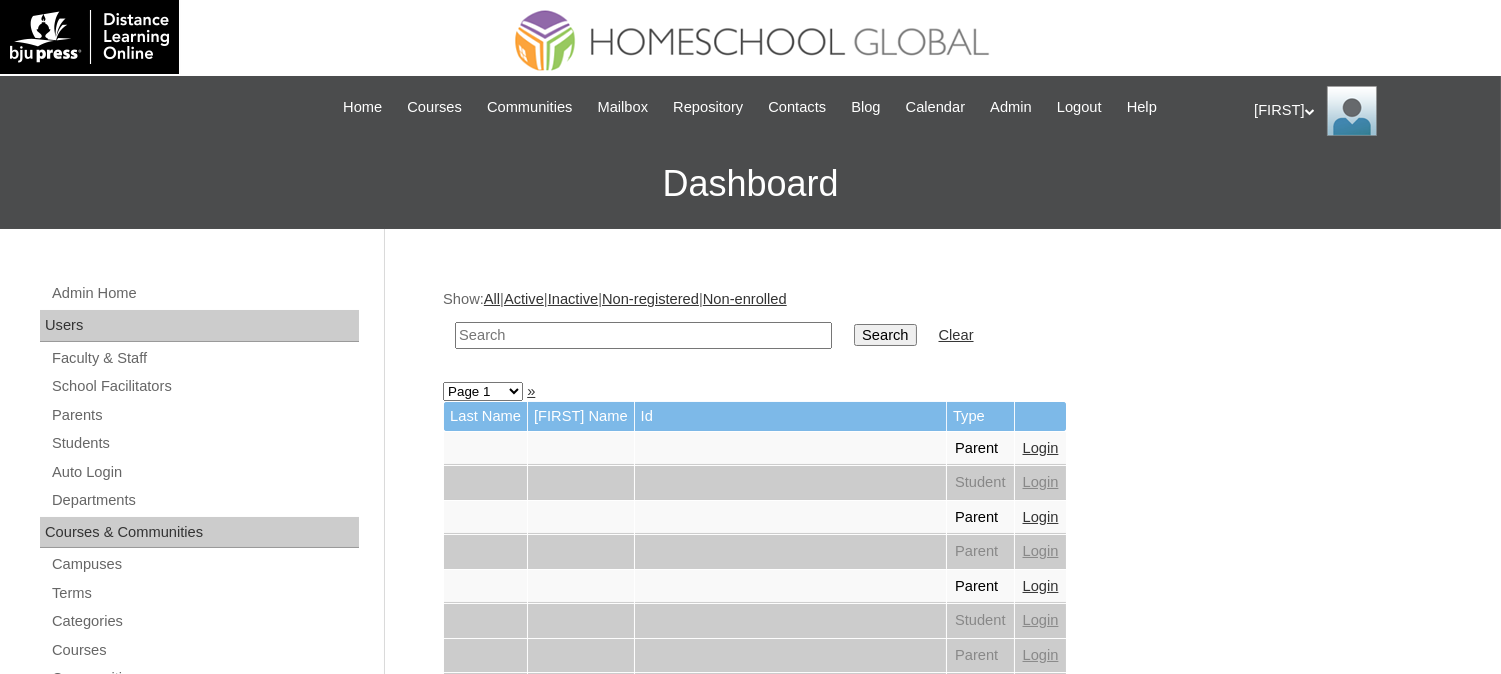 click at bounding box center [643, 335] 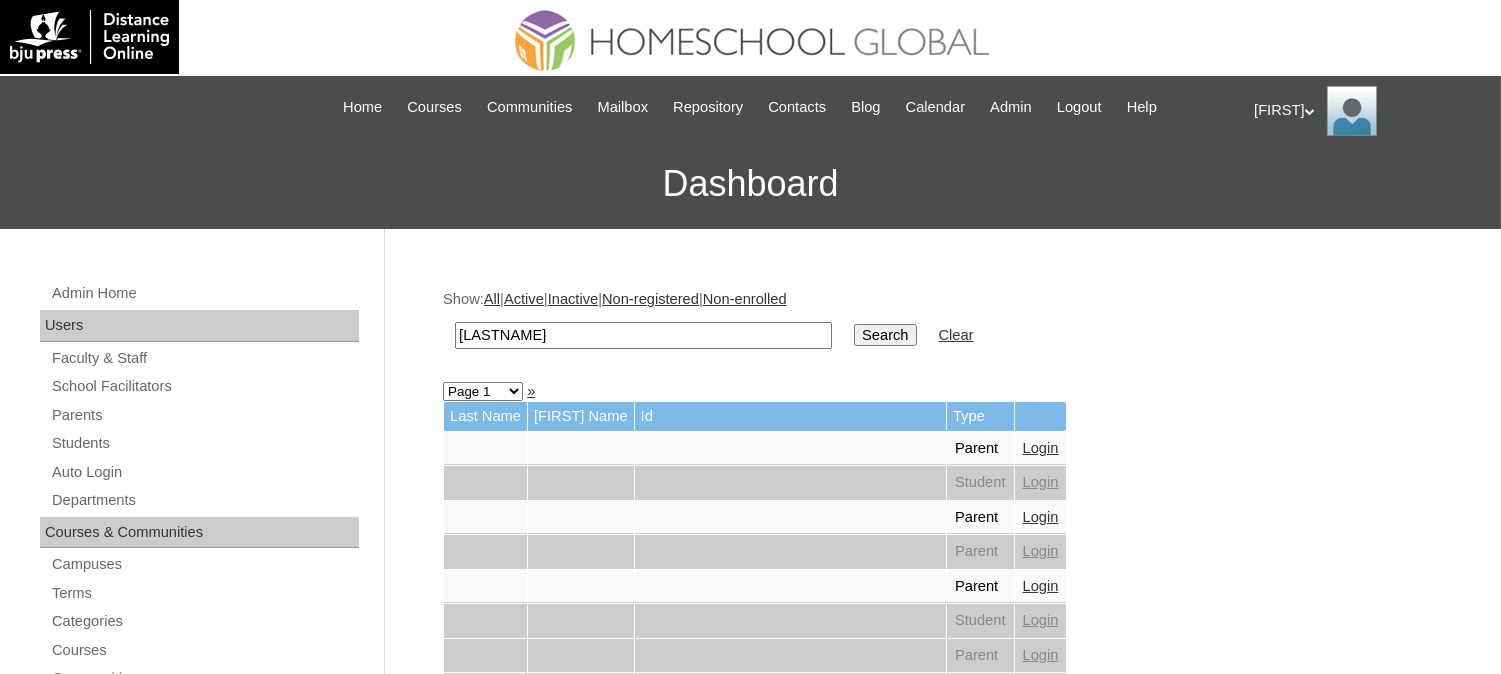 type on "leynes" 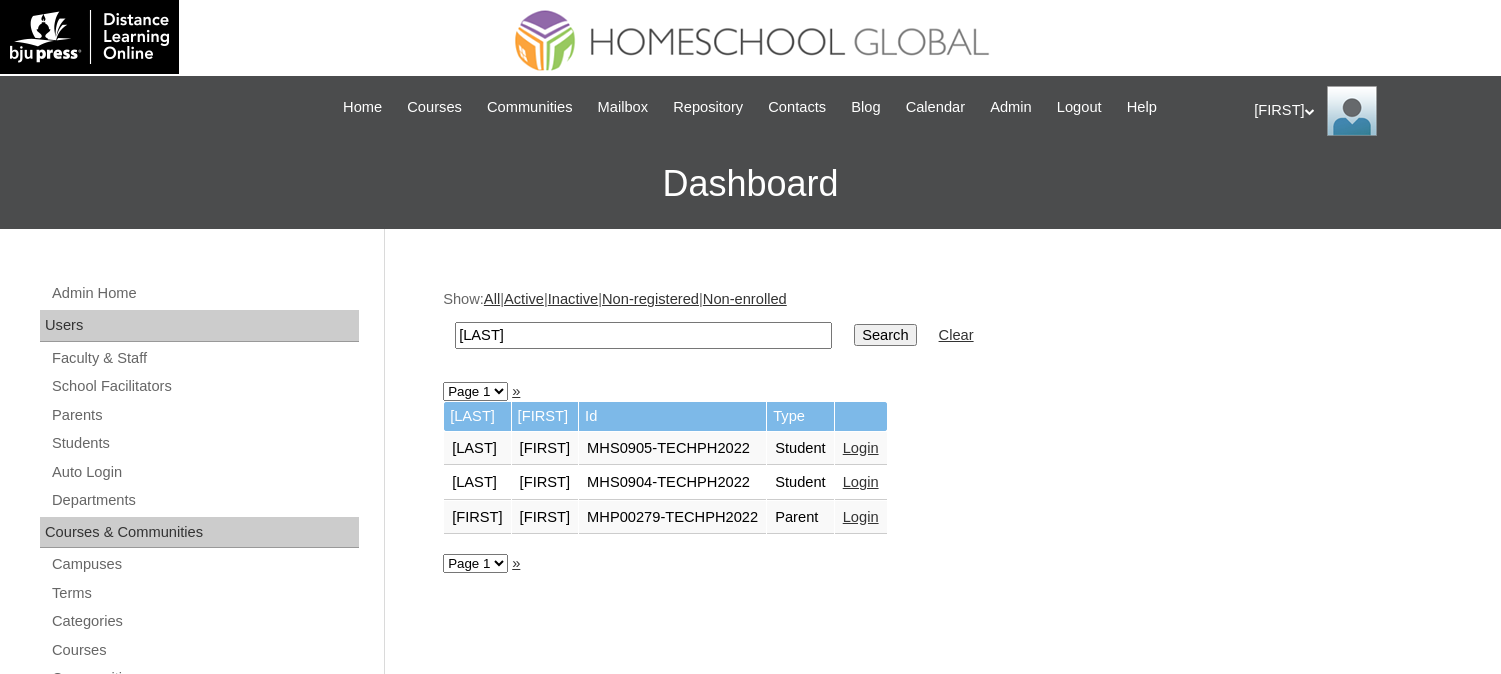 scroll, scrollTop: 0, scrollLeft: 0, axis: both 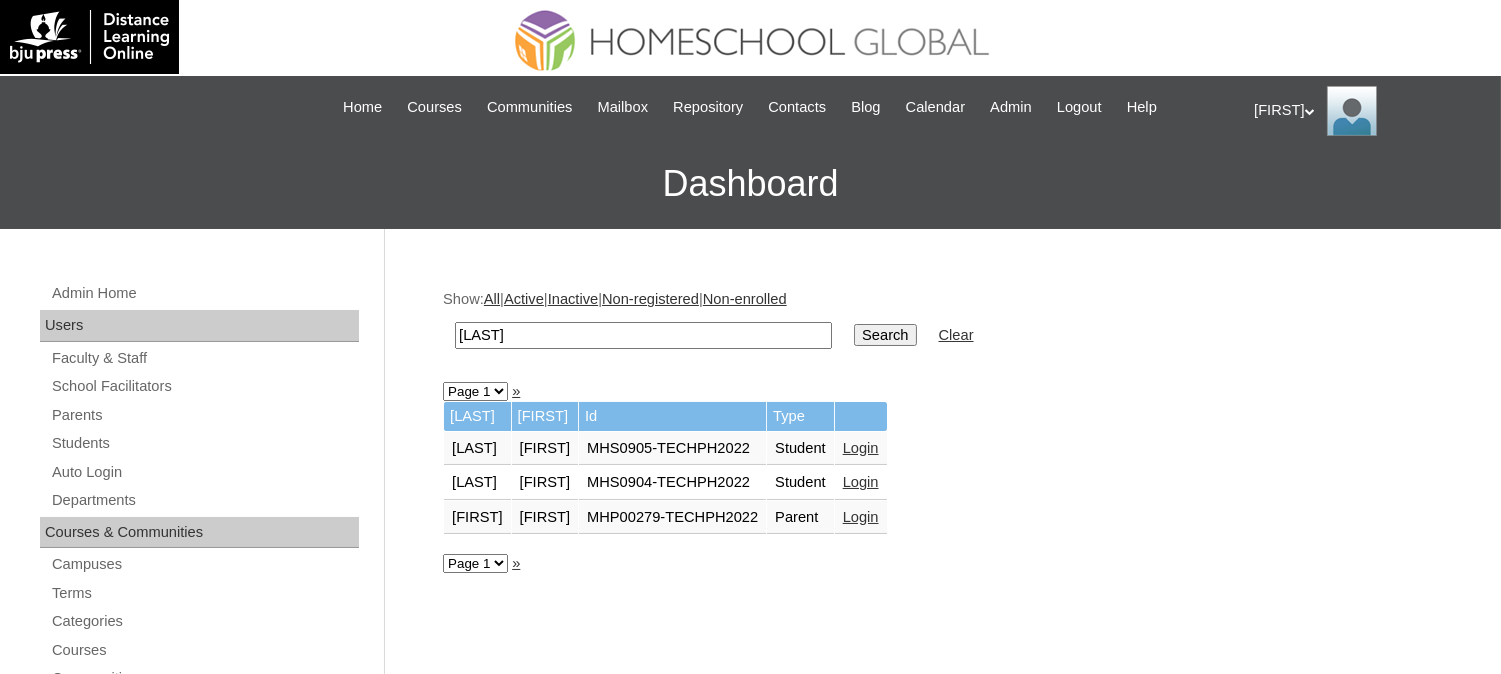 click on "Login" at bounding box center (861, 482) 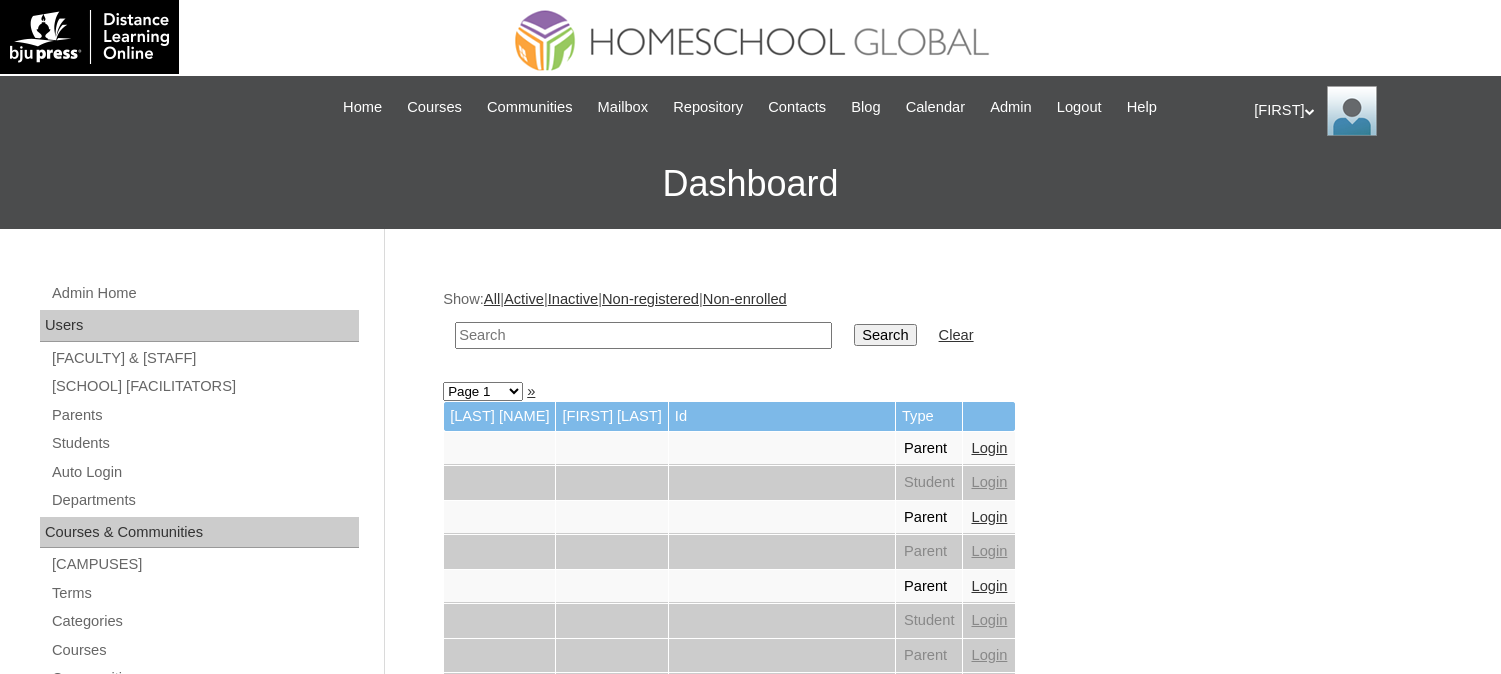 scroll, scrollTop: 0, scrollLeft: 0, axis: both 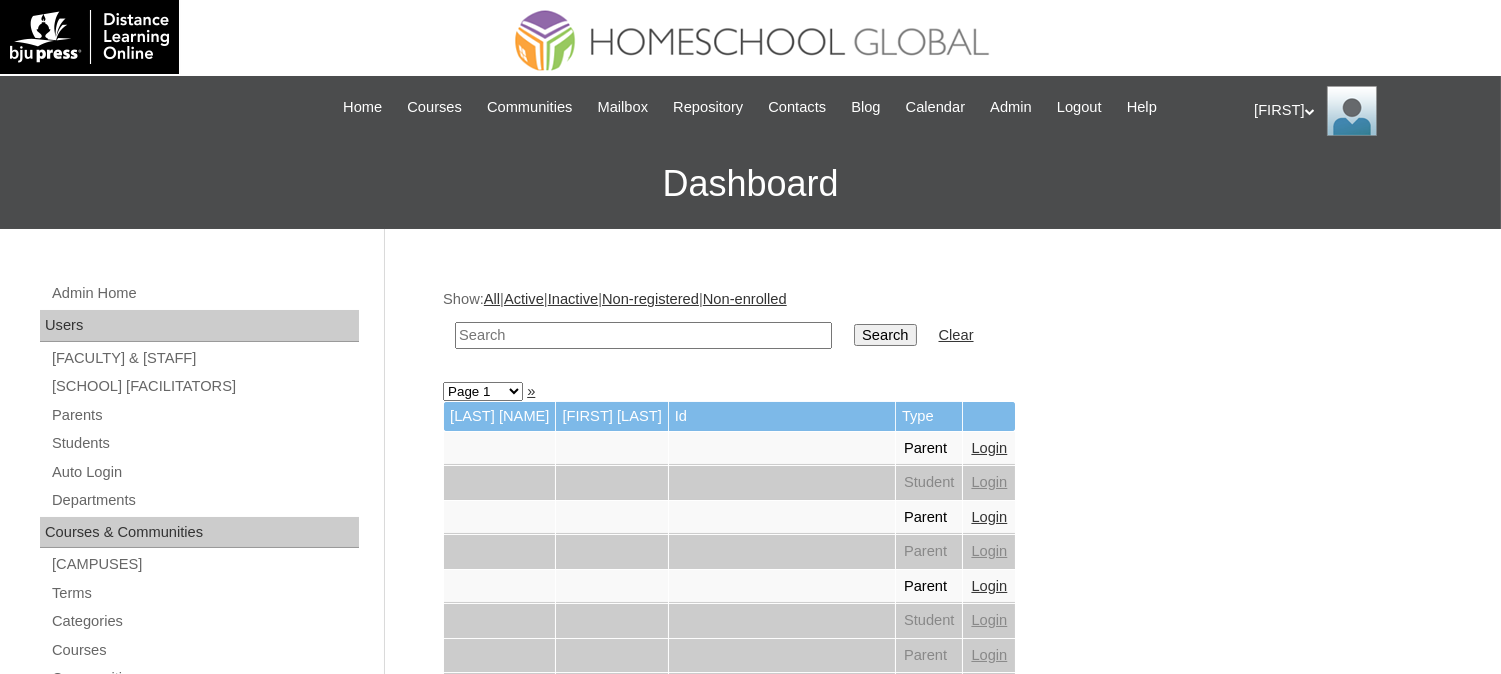 click at bounding box center (643, 335) 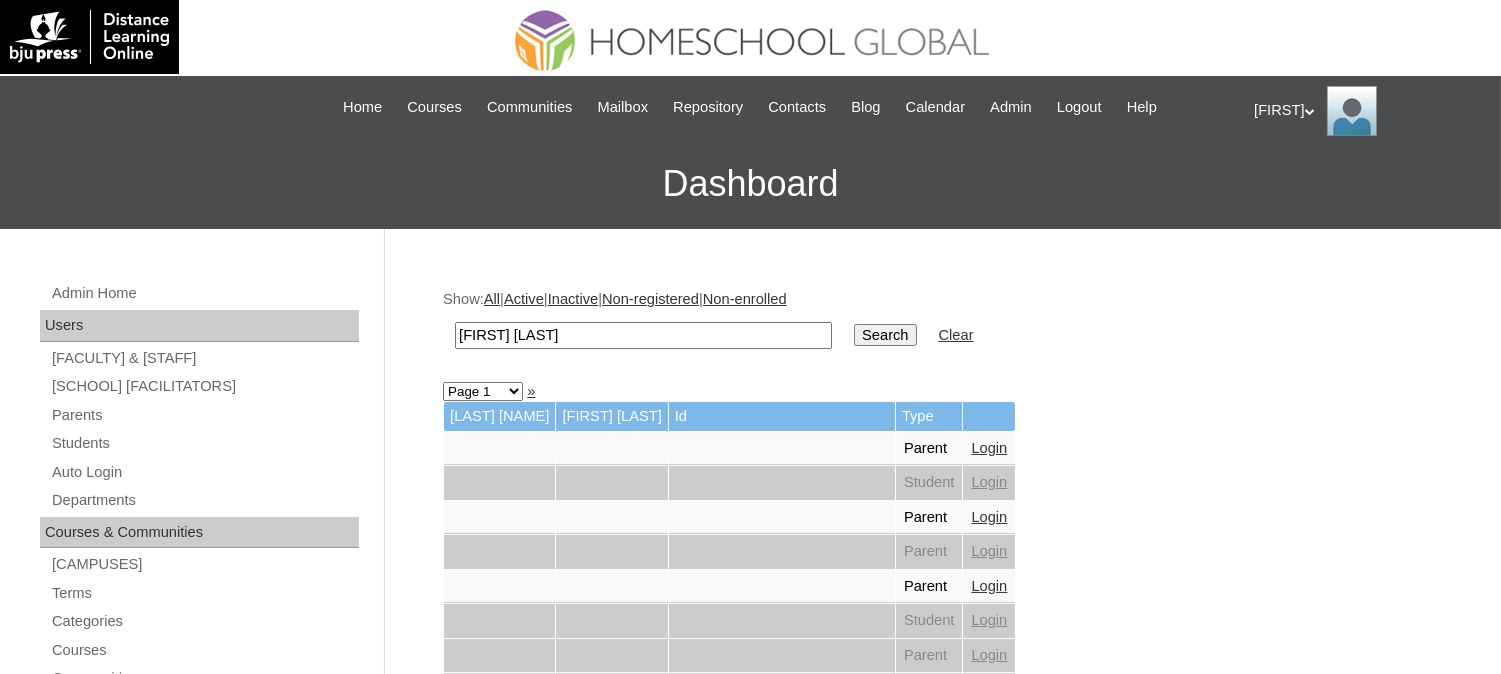 type on "[FIRST] [LAST]" 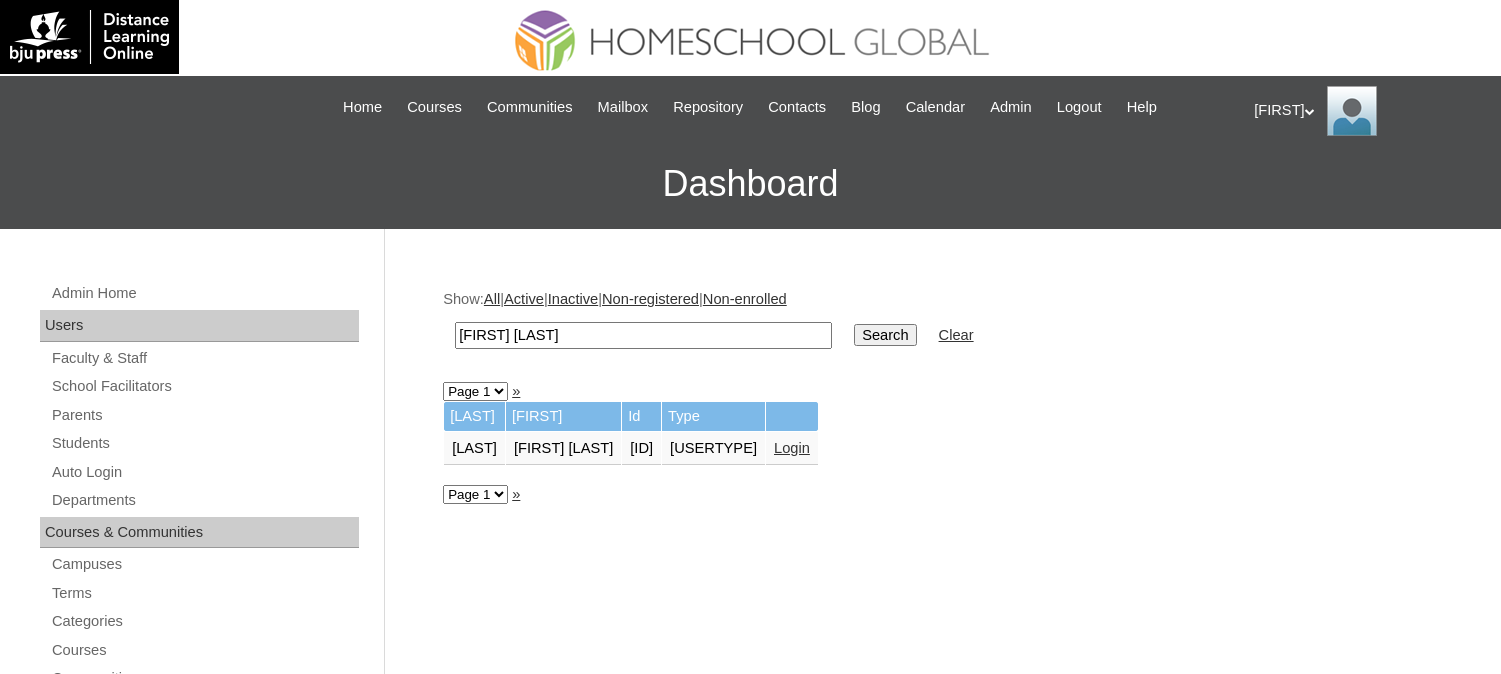 scroll, scrollTop: 0, scrollLeft: 0, axis: both 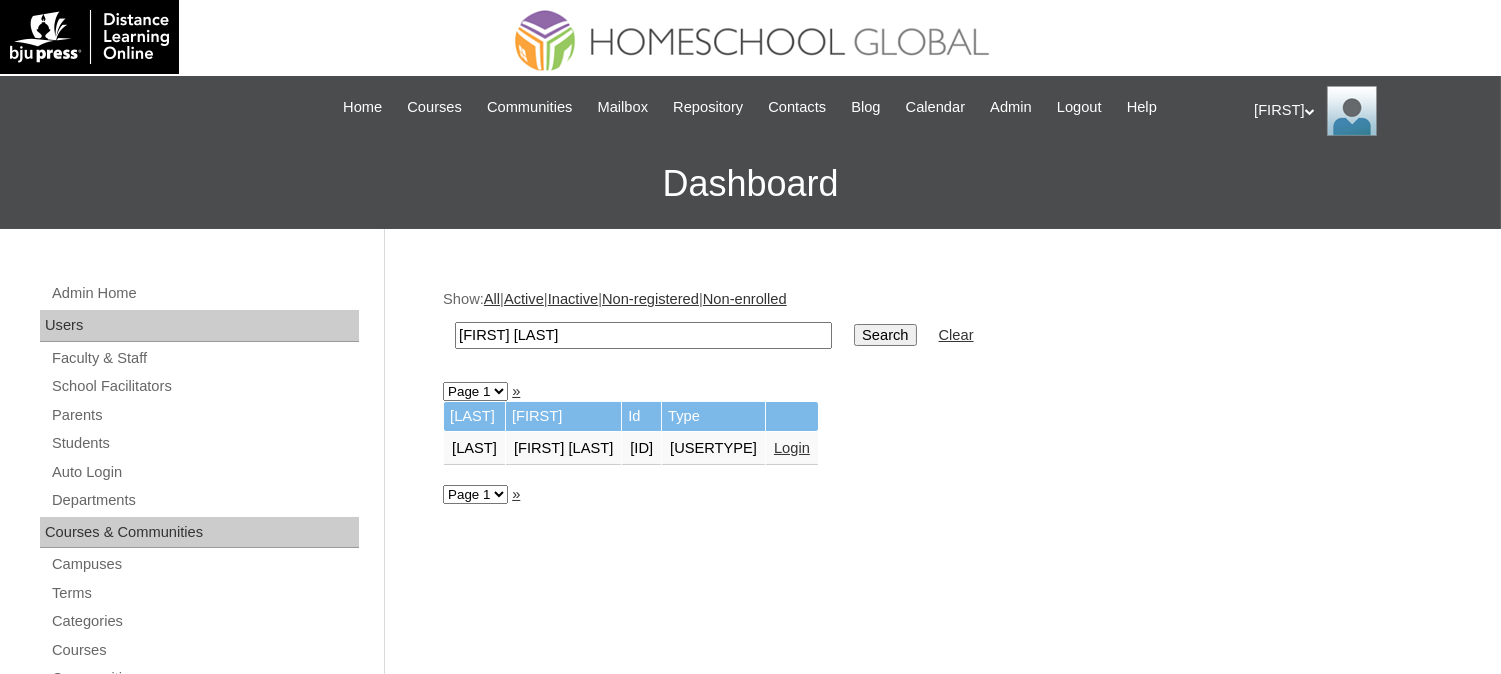 click on "Login" at bounding box center (792, 448) 